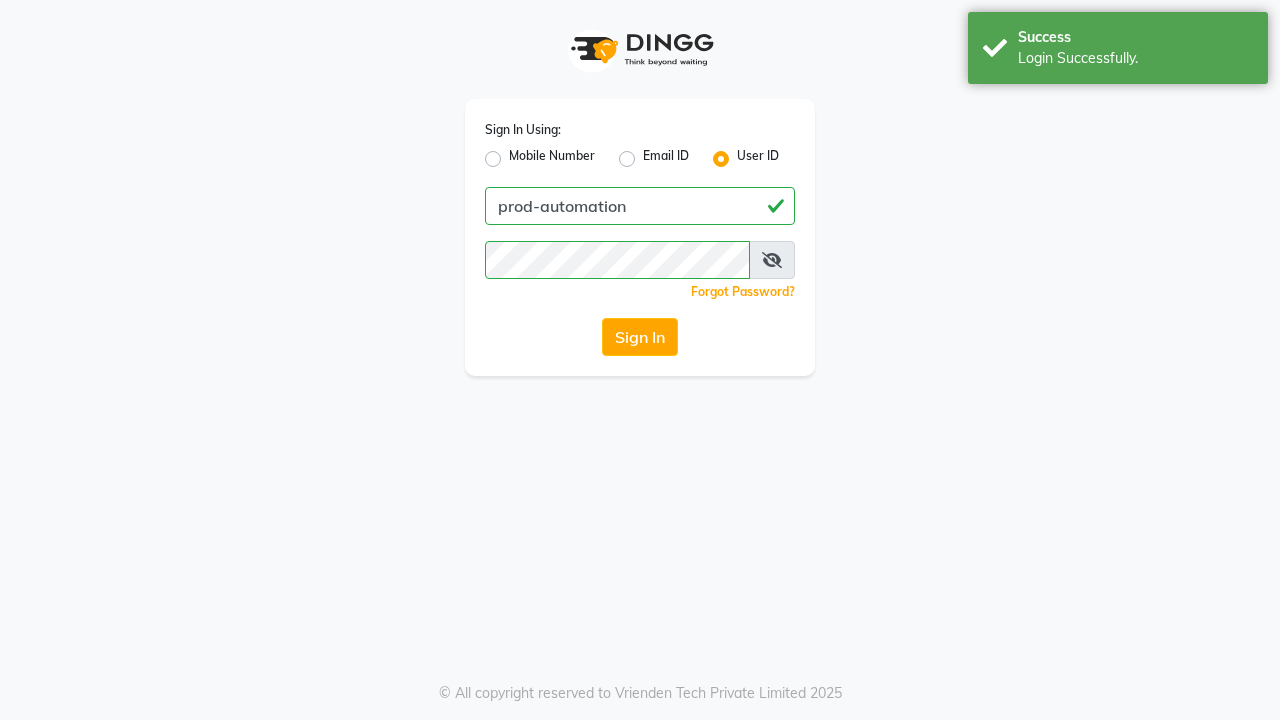 scroll, scrollTop: 0, scrollLeft: 0, axis: both 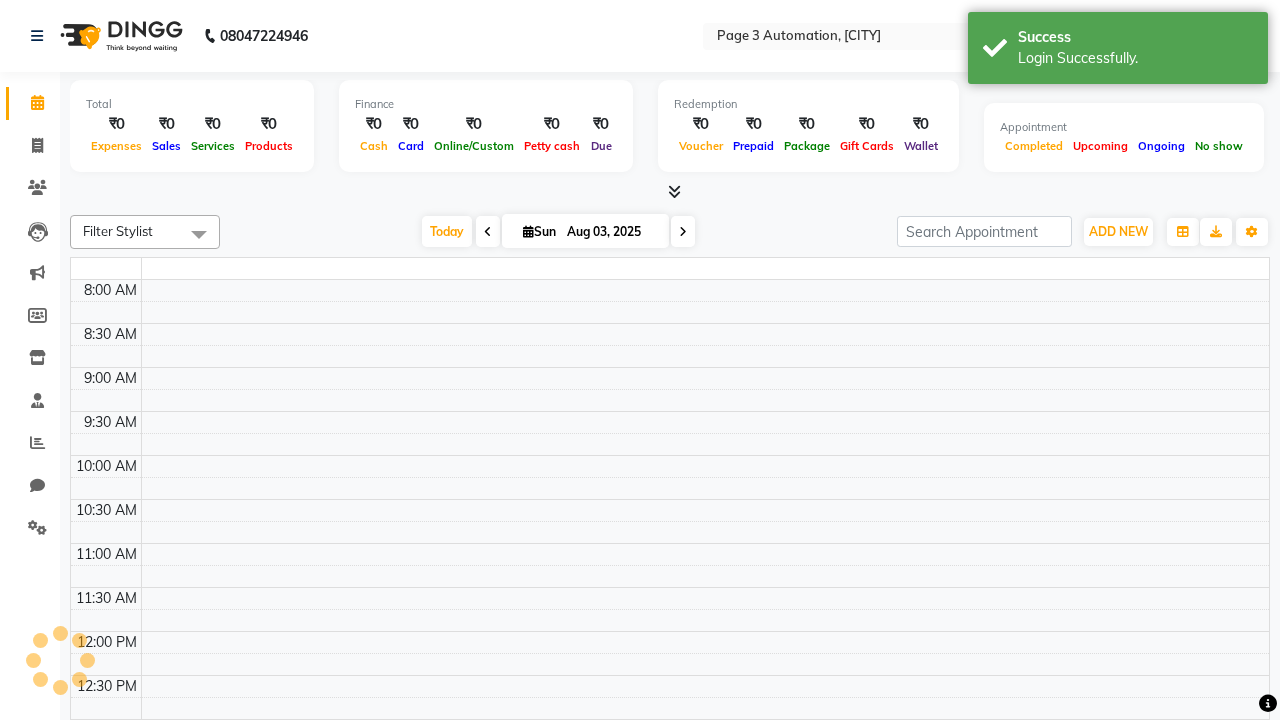 select on "en" 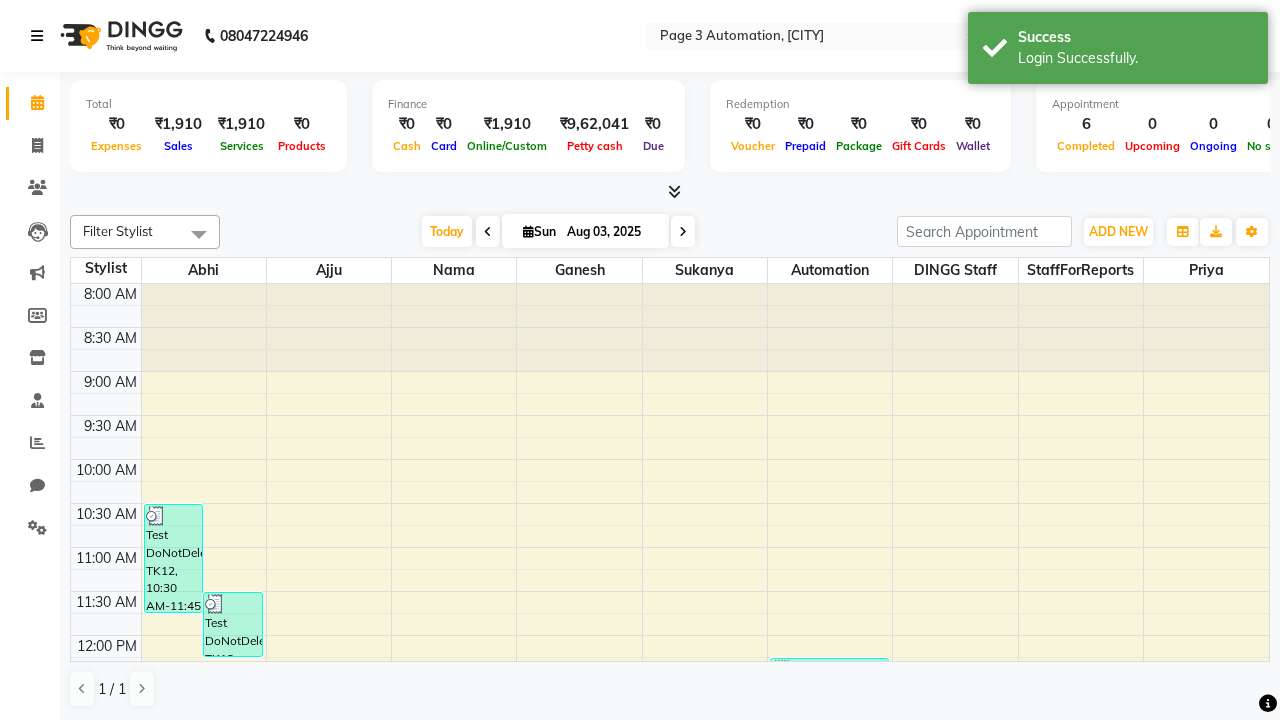 click at bounding box center [37, 36] 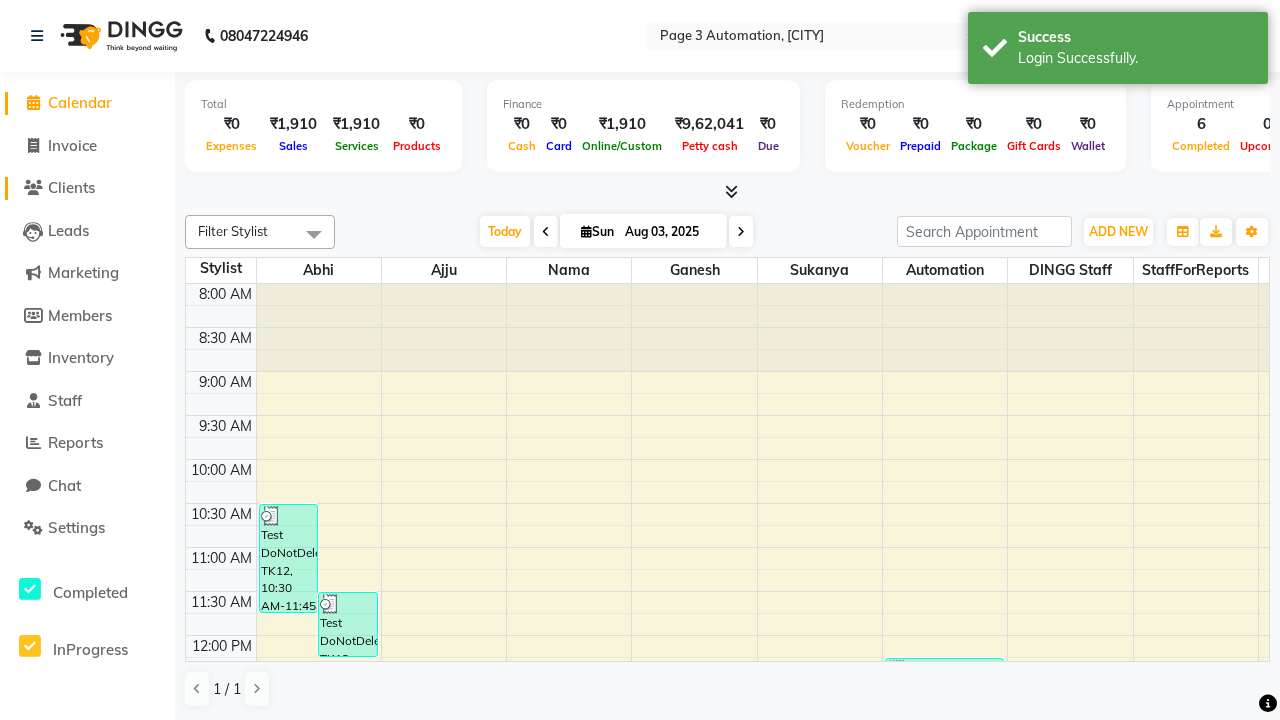 click on "Clients" 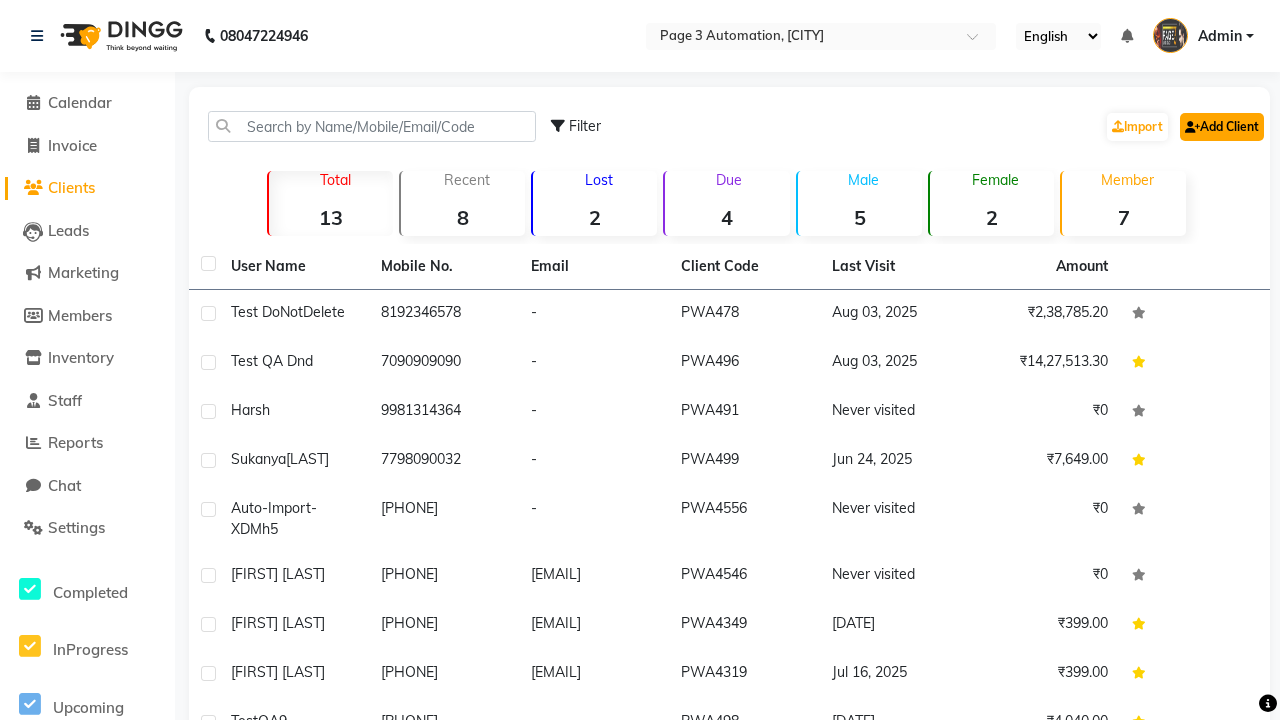 click on "Add Client" 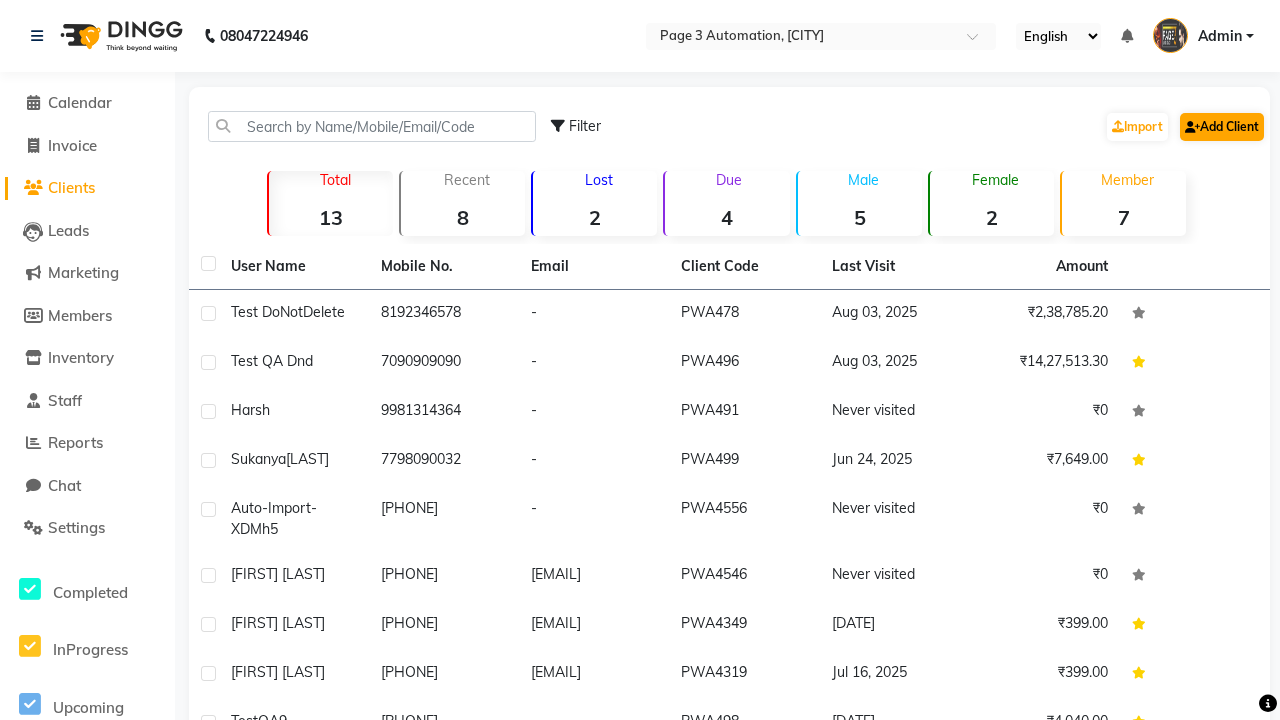 select on "22" 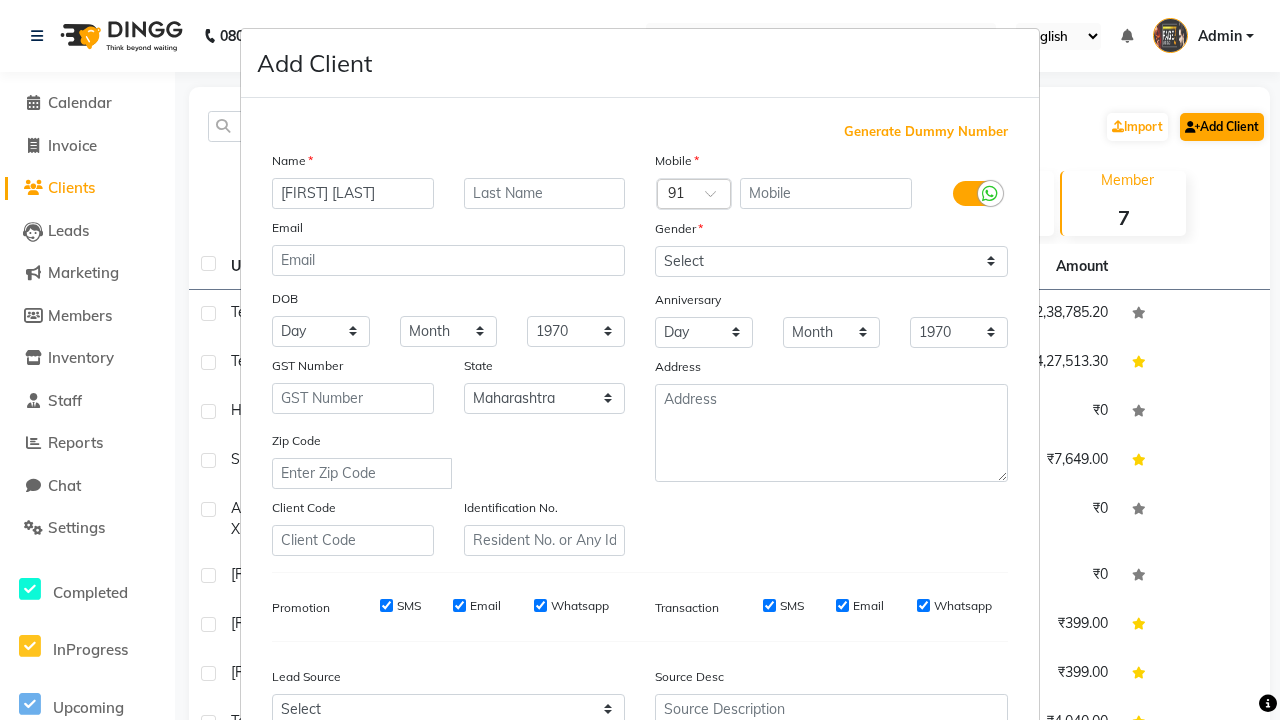 type on "Automation [LAST]" 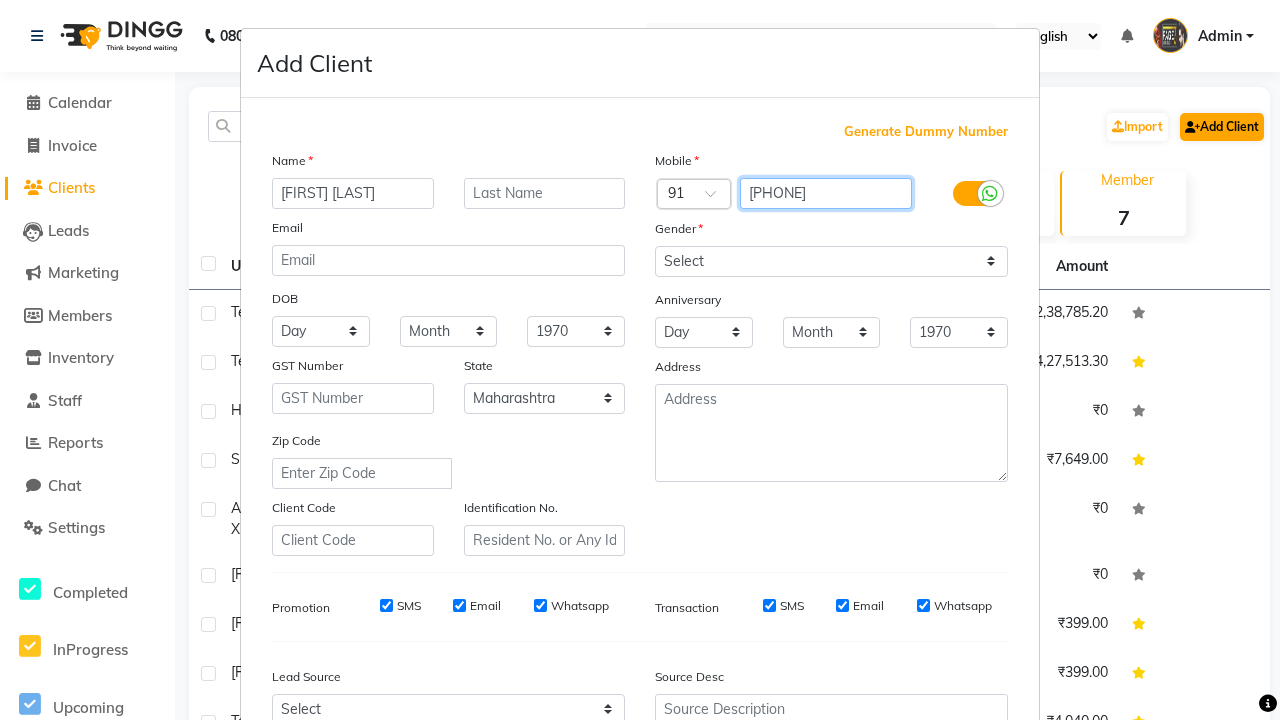 type on "[PHONE]" 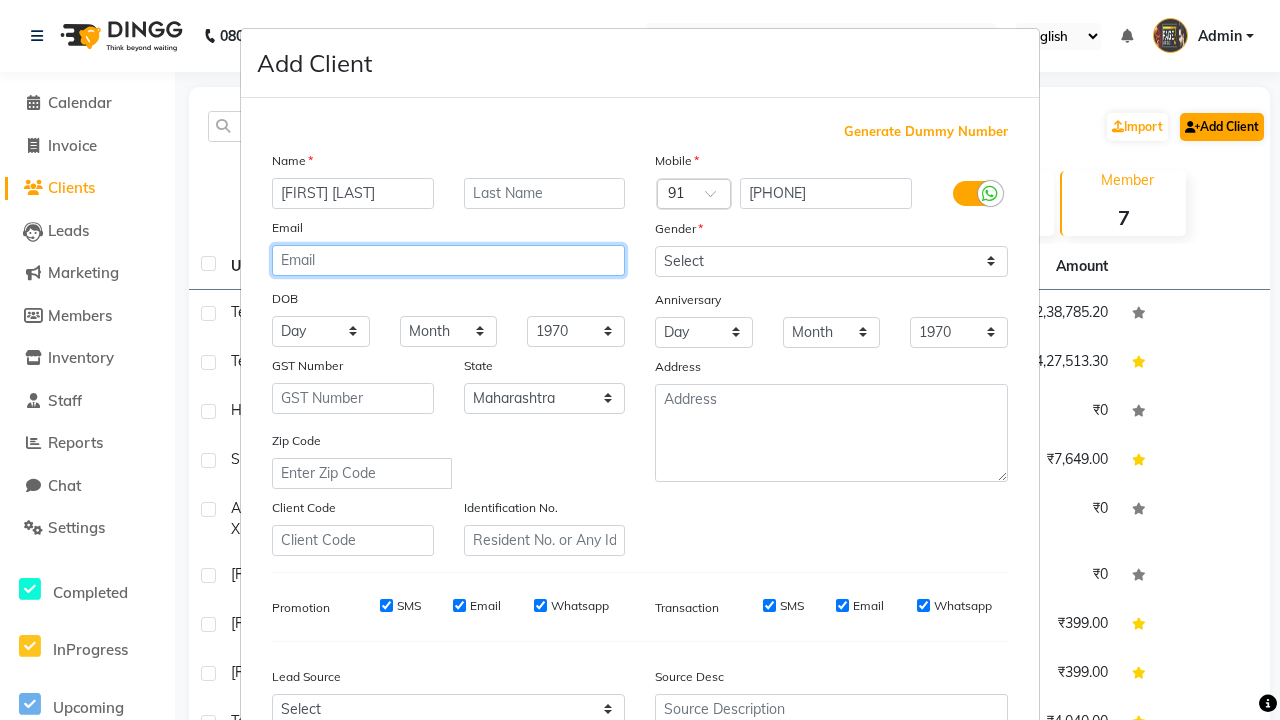 type on "[FIRST].[LAST]@[DOMAIN].com" 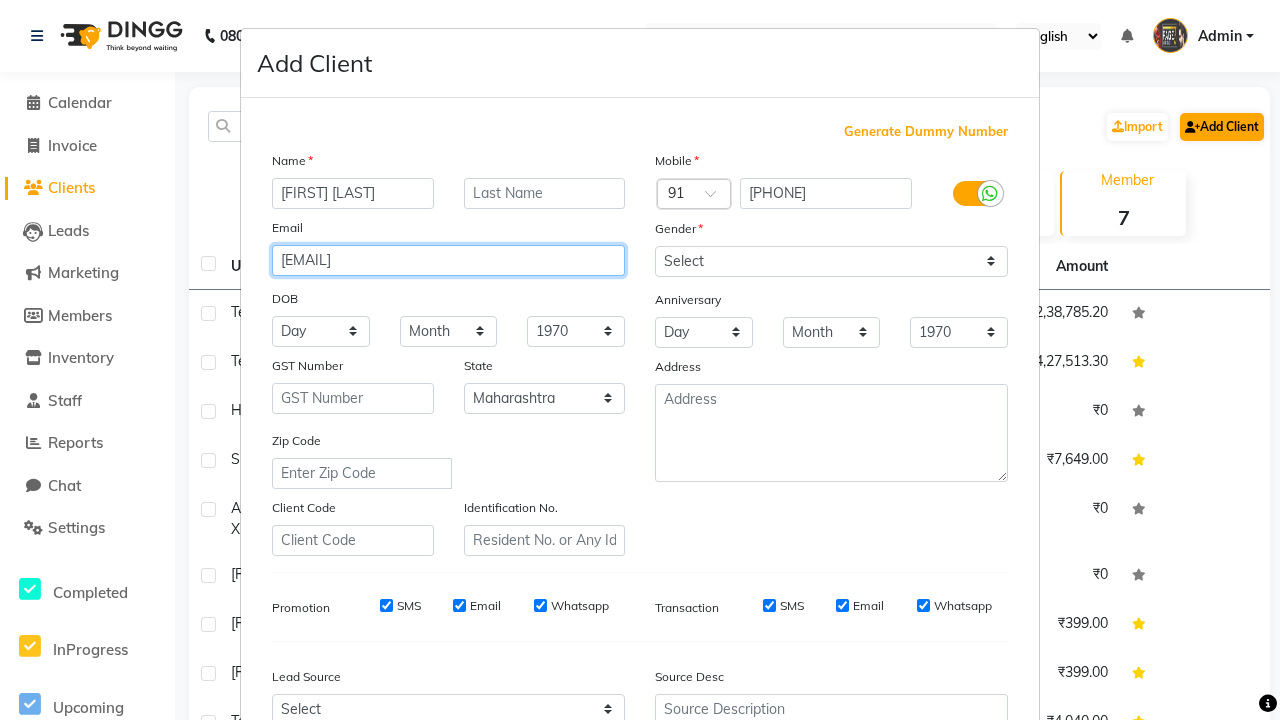 select on "male" 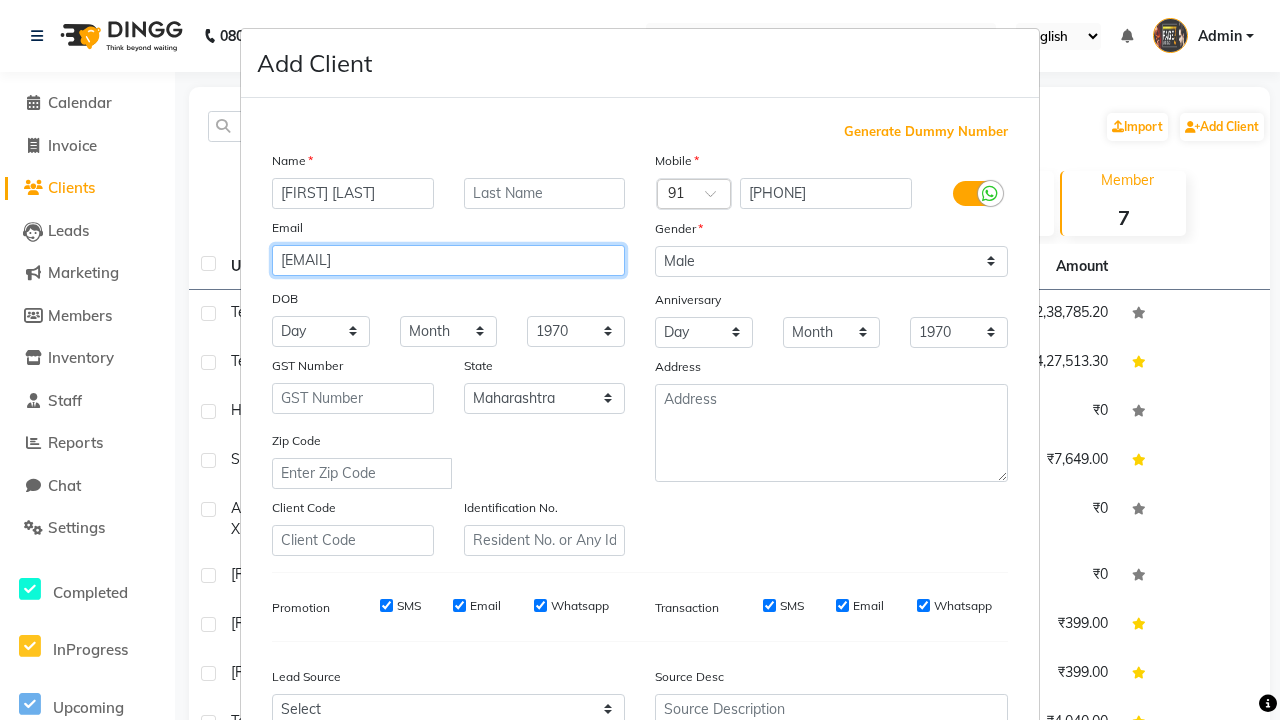 type on "[FIRST].[LAST]@[DOMAIN].com" 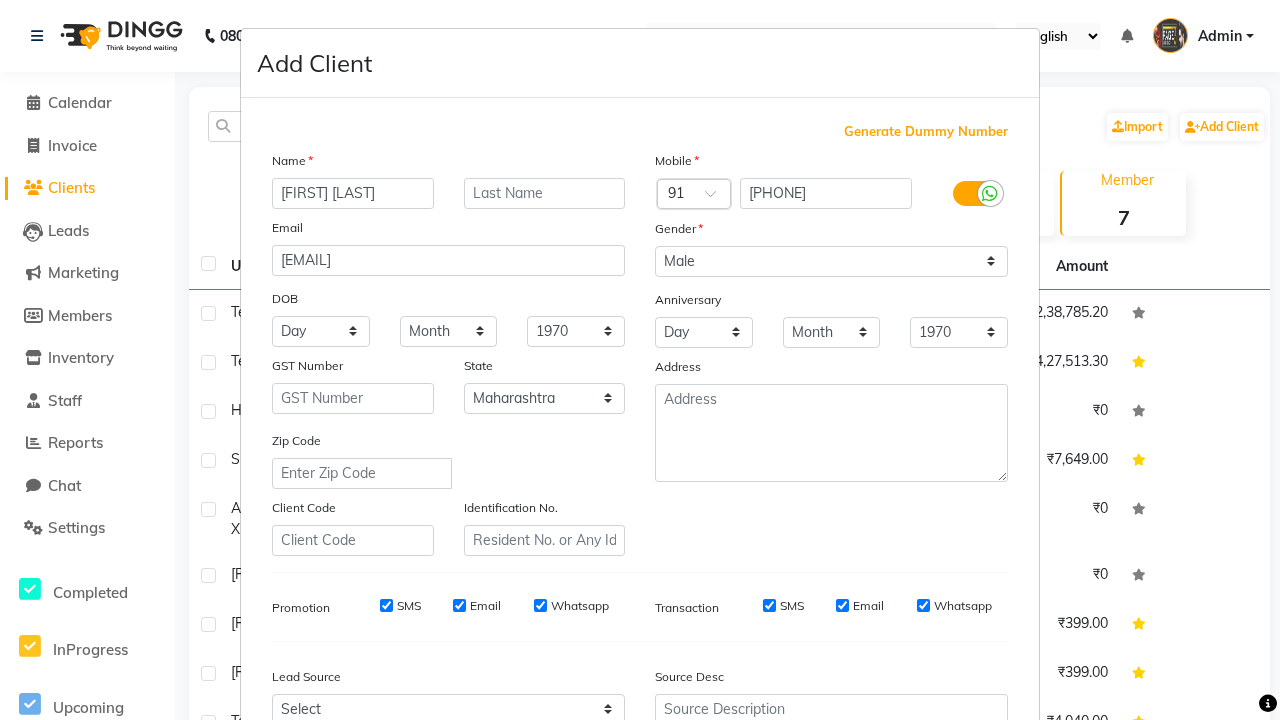 click on "Add" at bounding box center (906, 855) 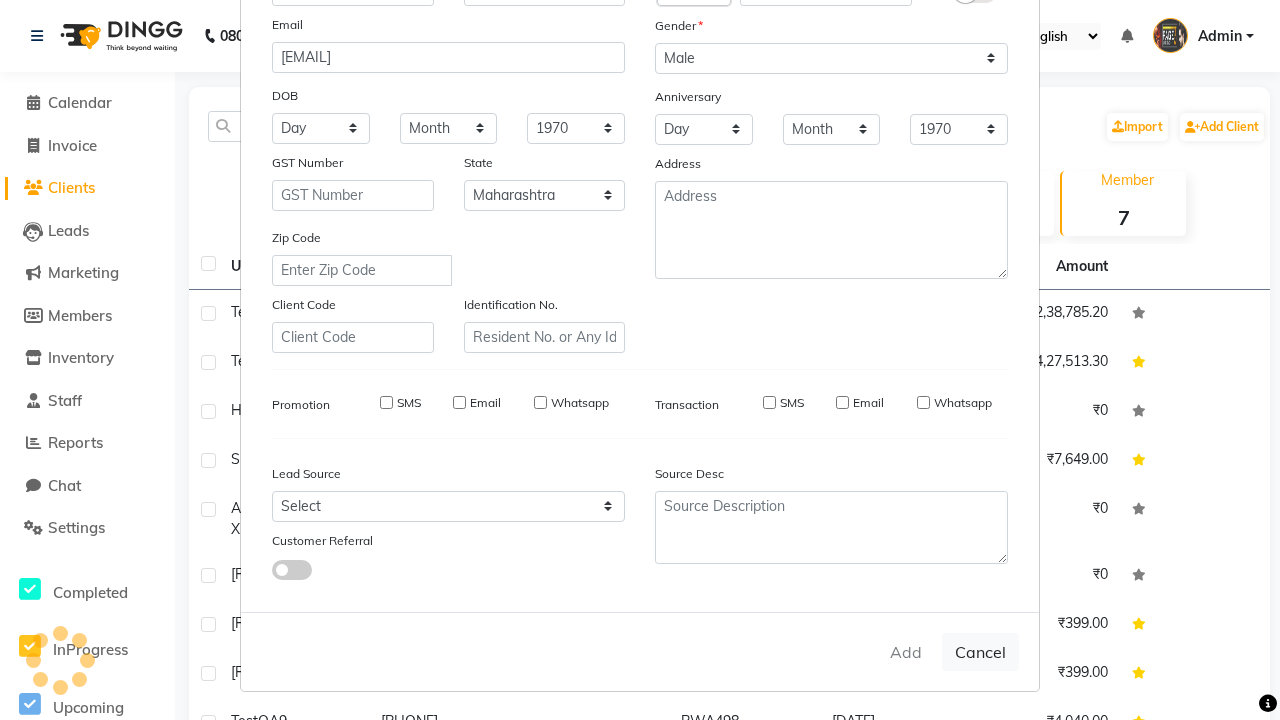 type 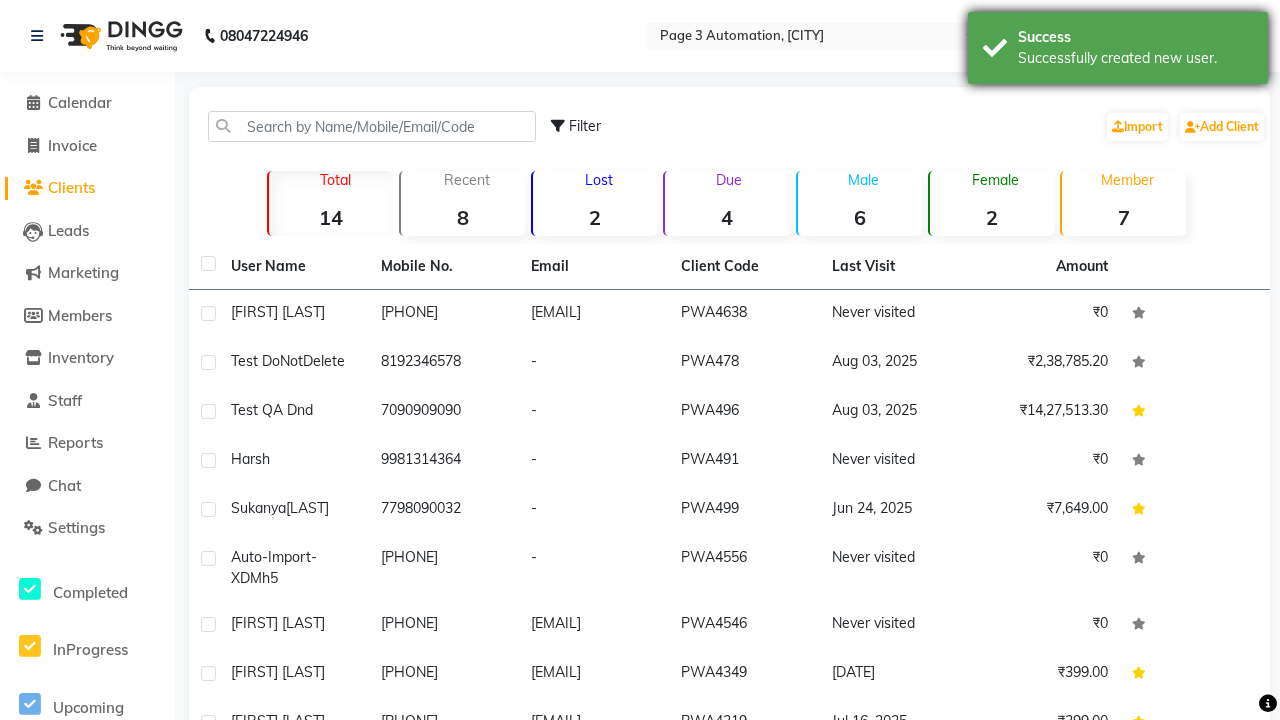 click on "Successfully created new user." at bounding box center (1135, 58) 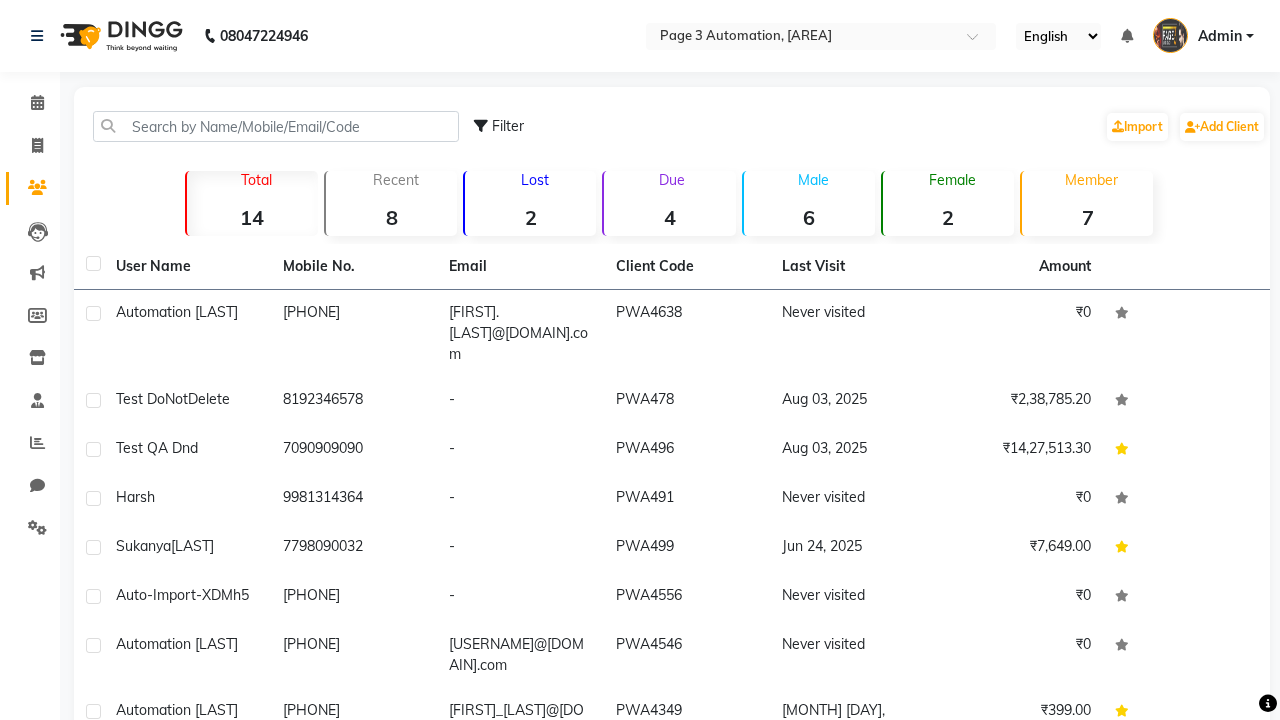 scroll, scrollTop: 0, scrollLeft: 0, axis: both 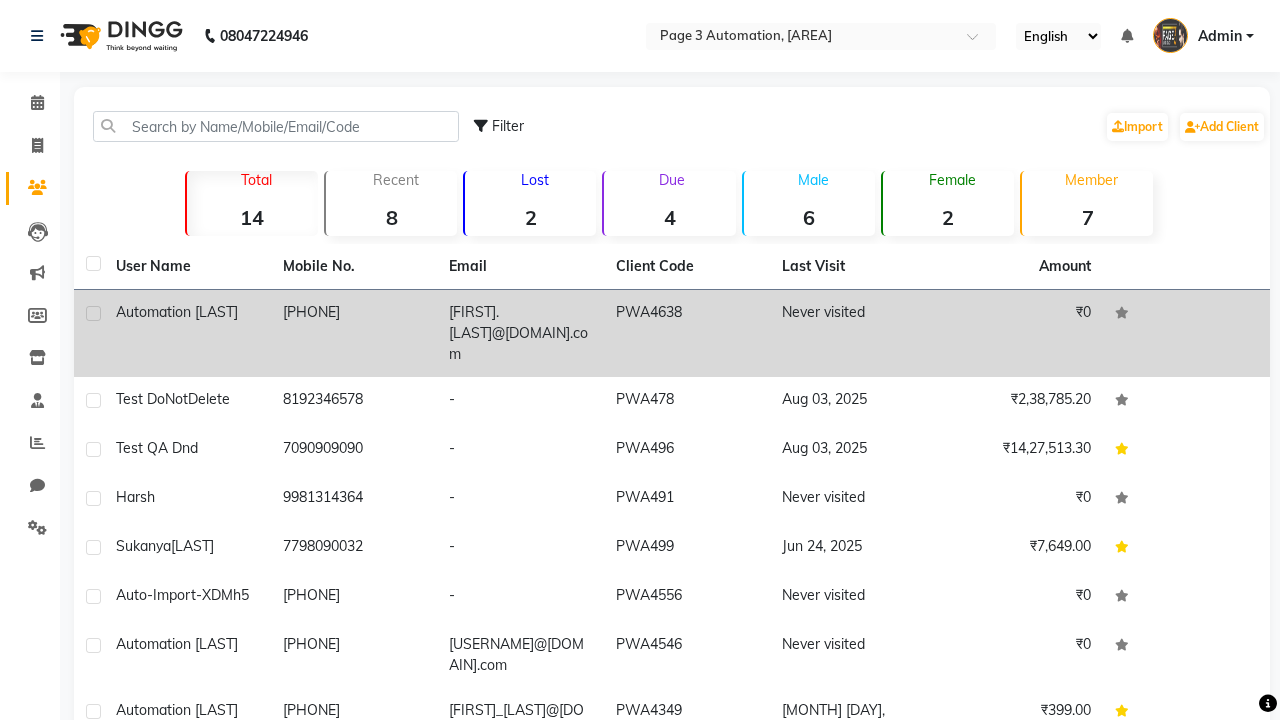 click 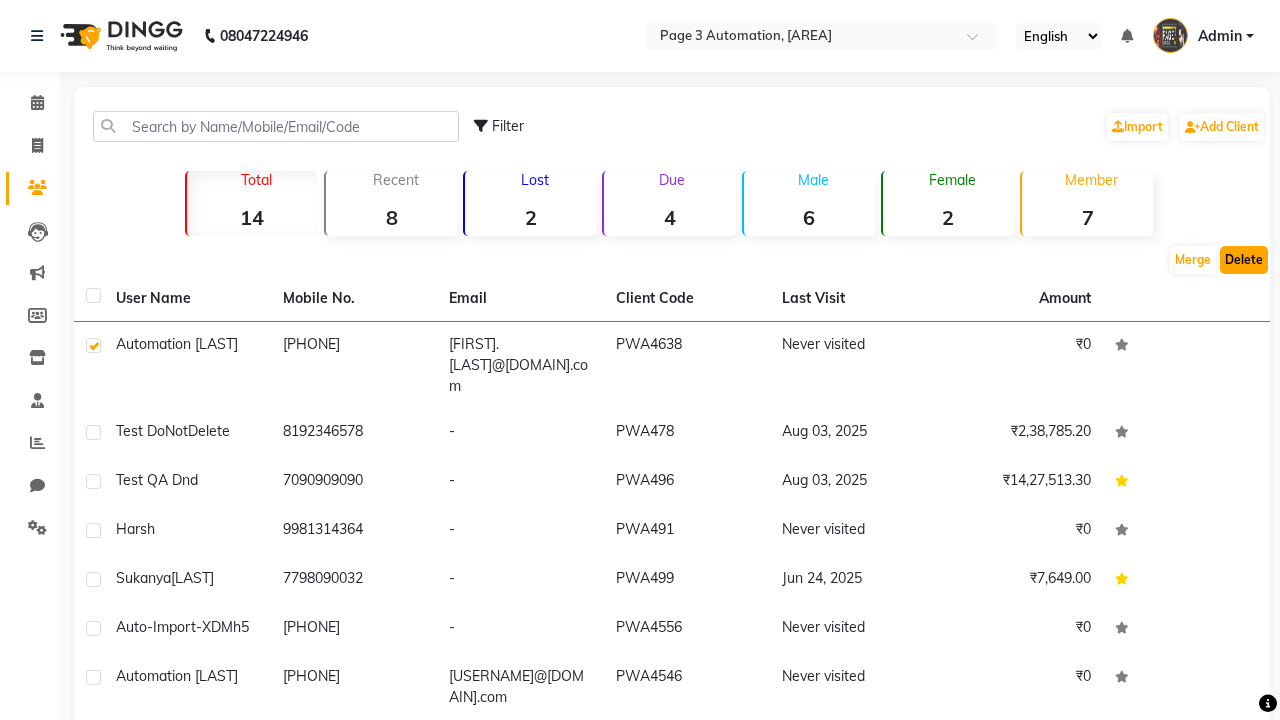 click on "Delete" 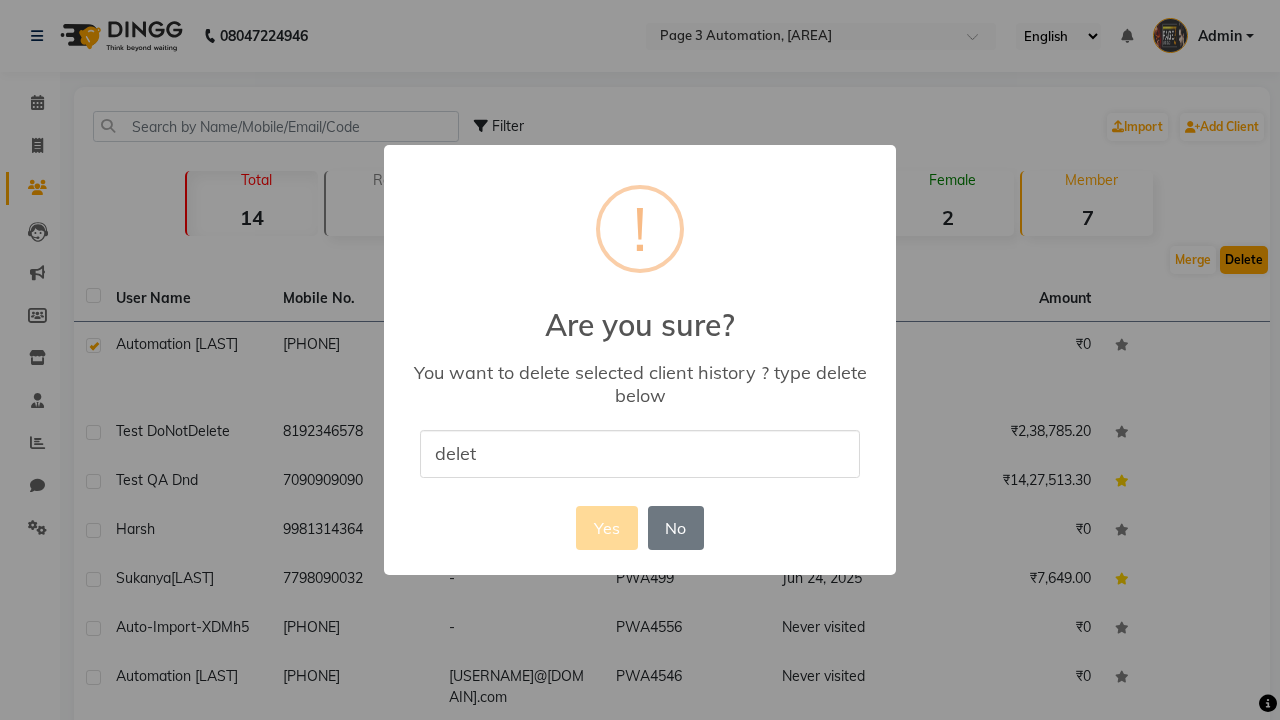 type on "delete" 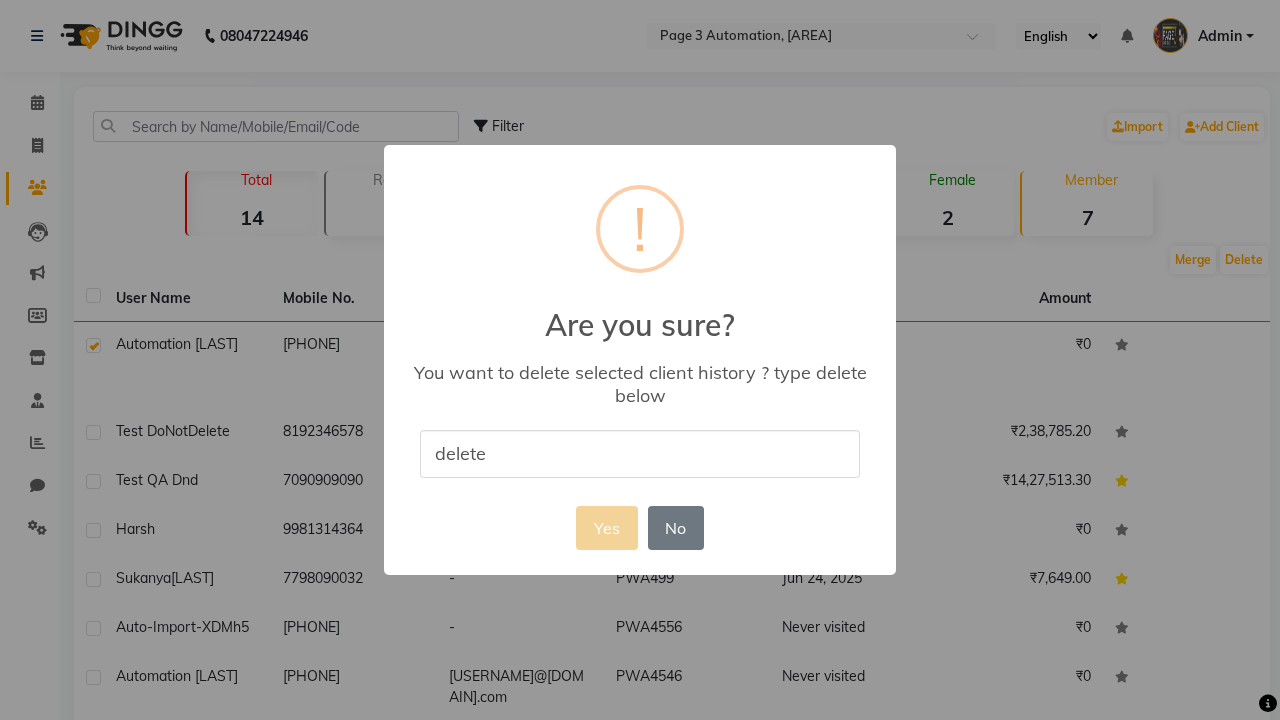 click on "Yes" at bounding box center [606, 528] 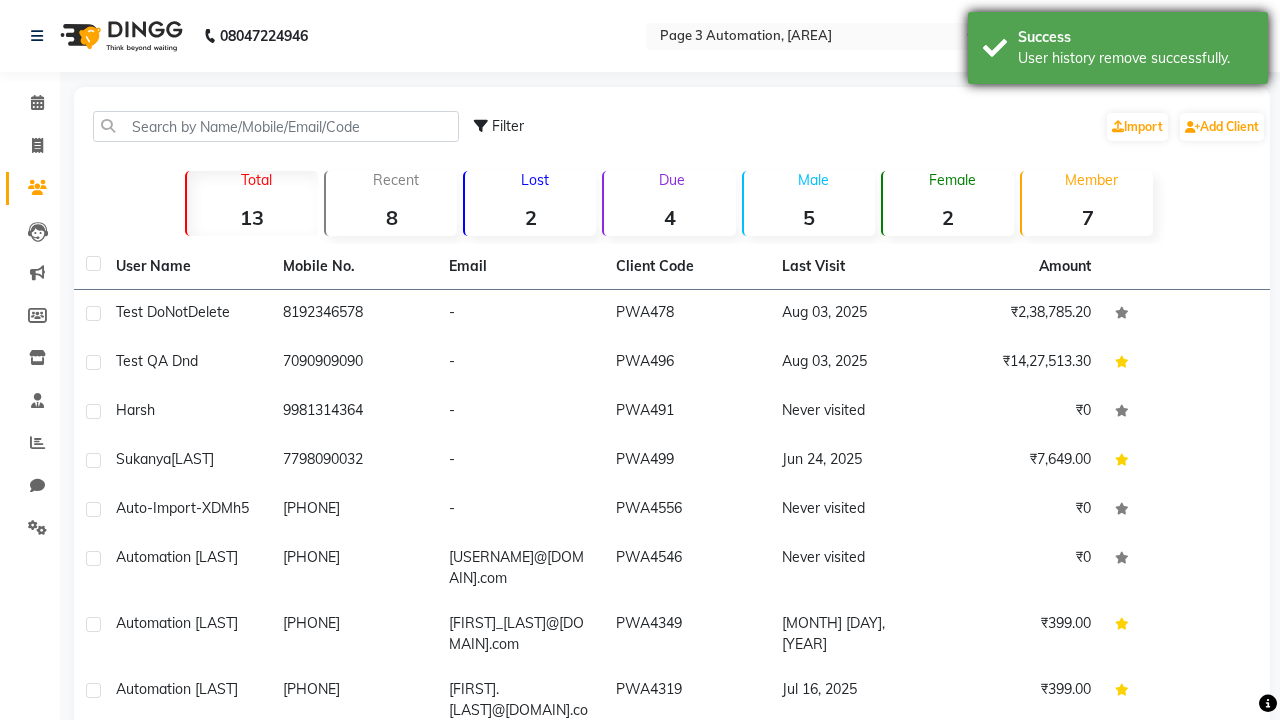 click on "User history remove successfully." at bounding box center (1135, 58) 